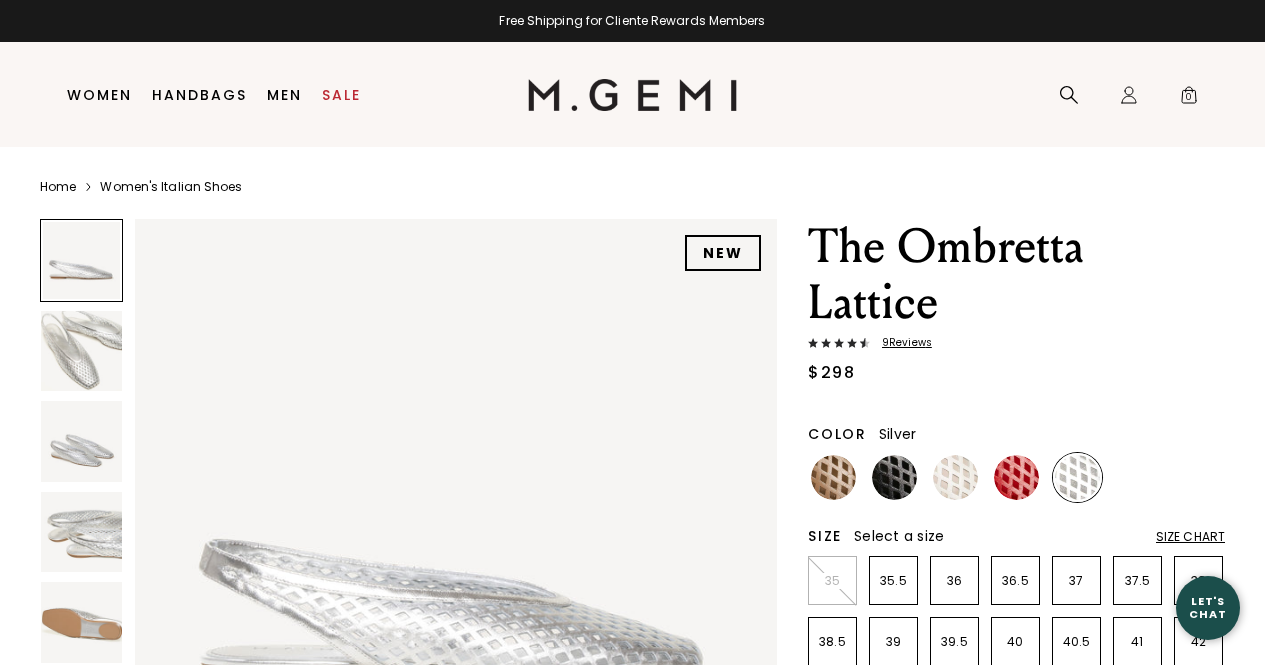 scroll, scrollTop: 0, scrollLeft: 0, axis: both 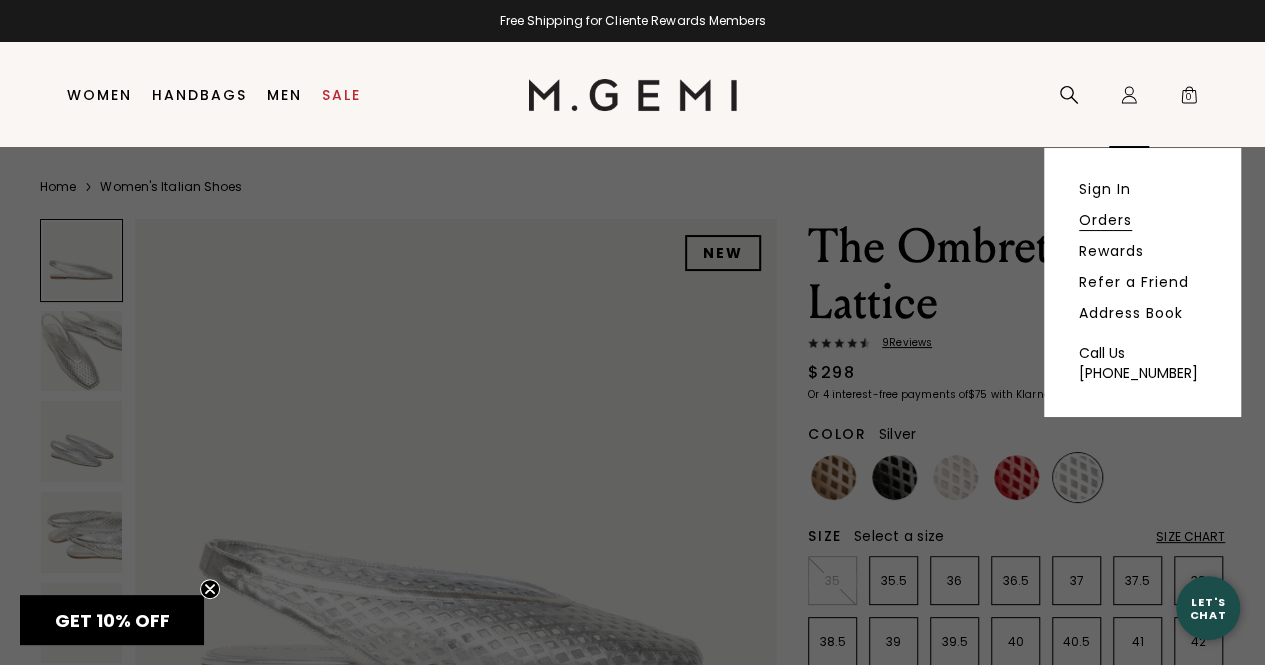 click on "Orders" at bounding box center (1105, 220) 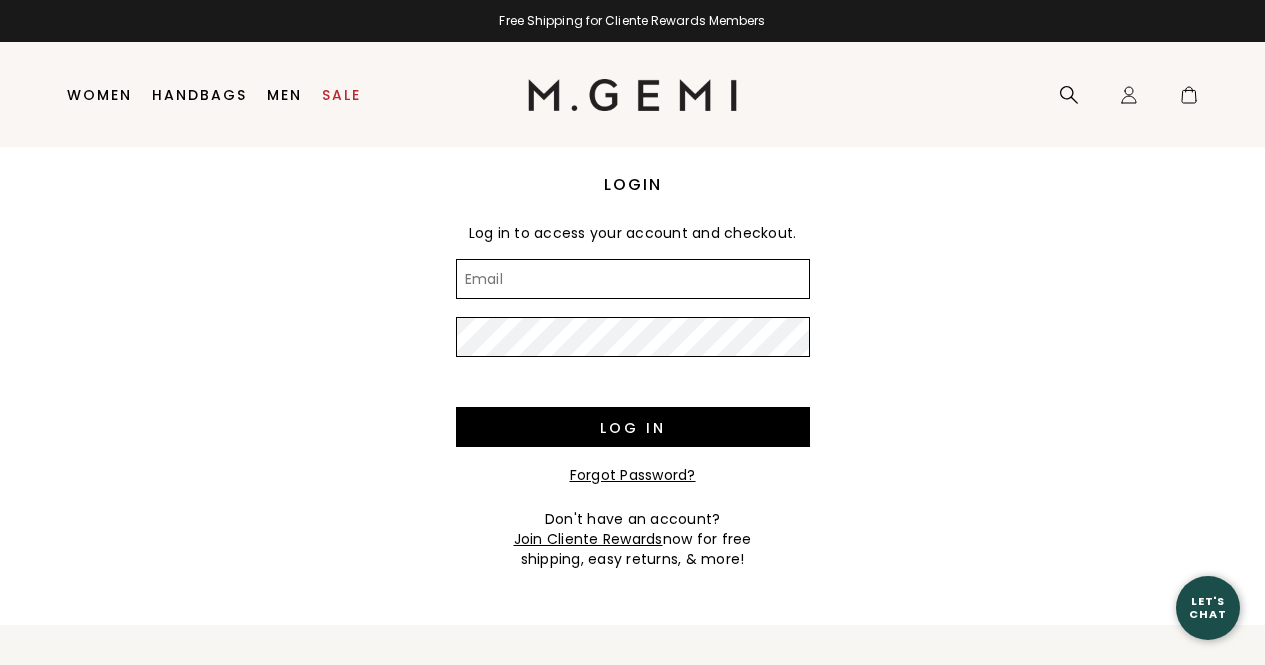 scroll, scrollTop: 0, scrollLeft: 0, axis: both 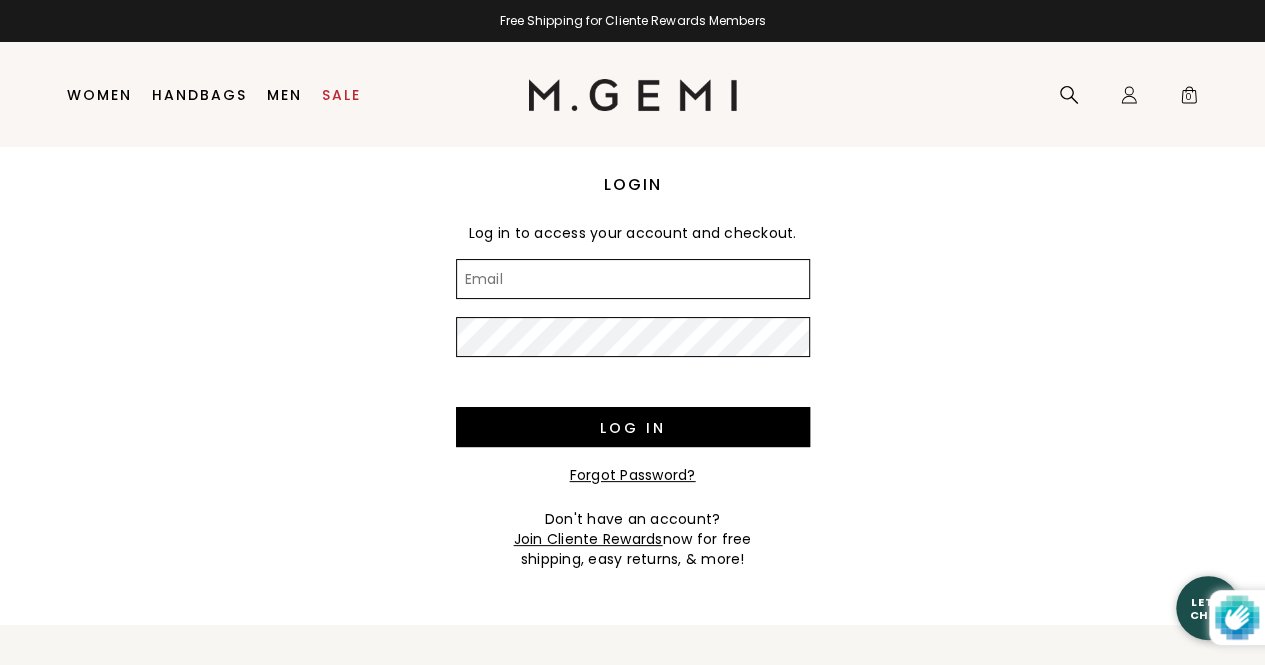 click on "Email" at bounding box center [633, 279] 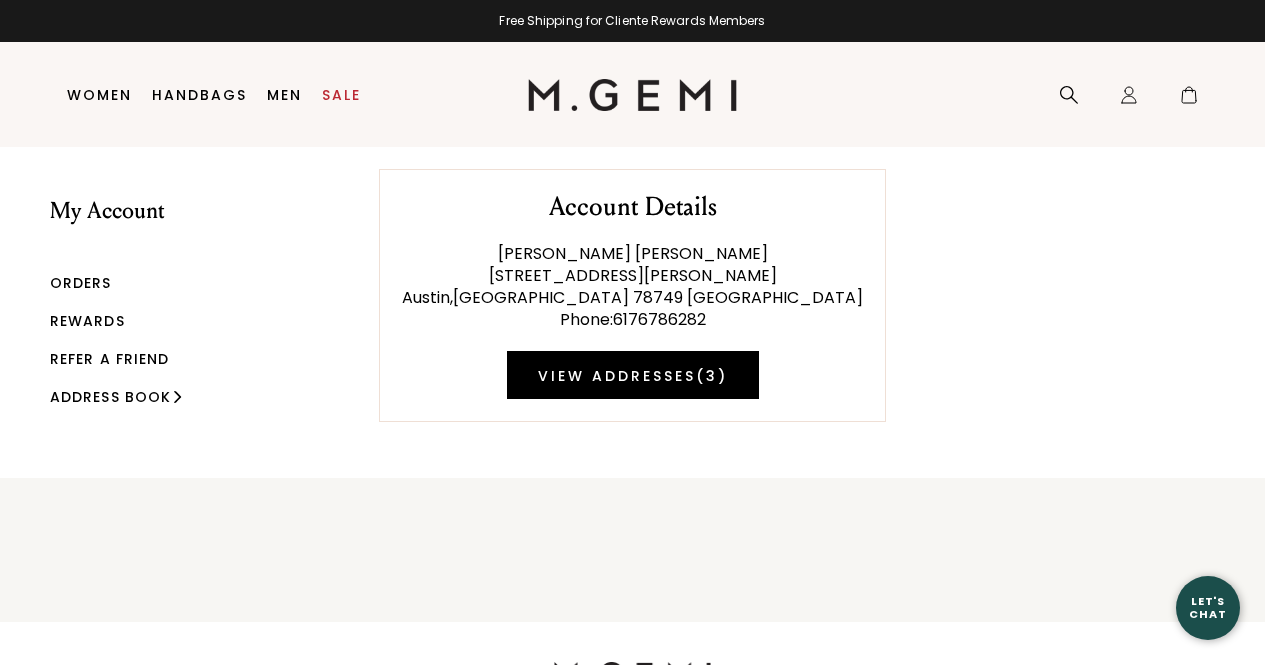 scroll, scrollTop: 0, scrollLeft: 0, axis: both 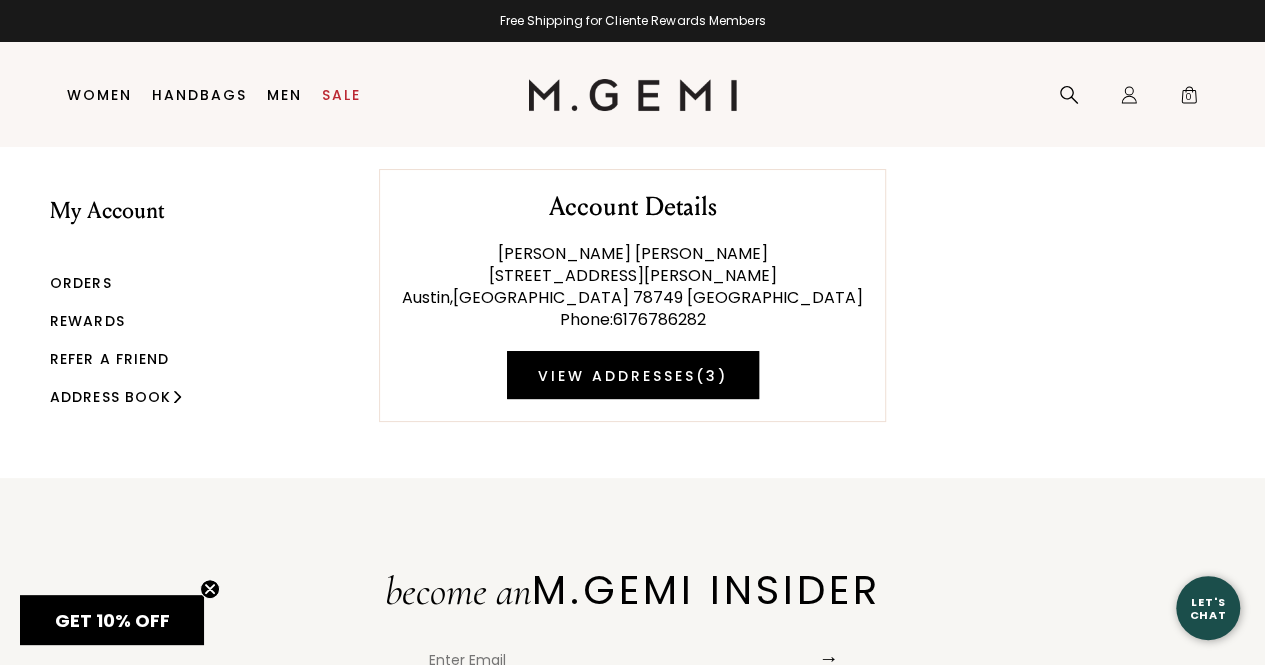 click on "Orders" at bounding box center [81, 283] 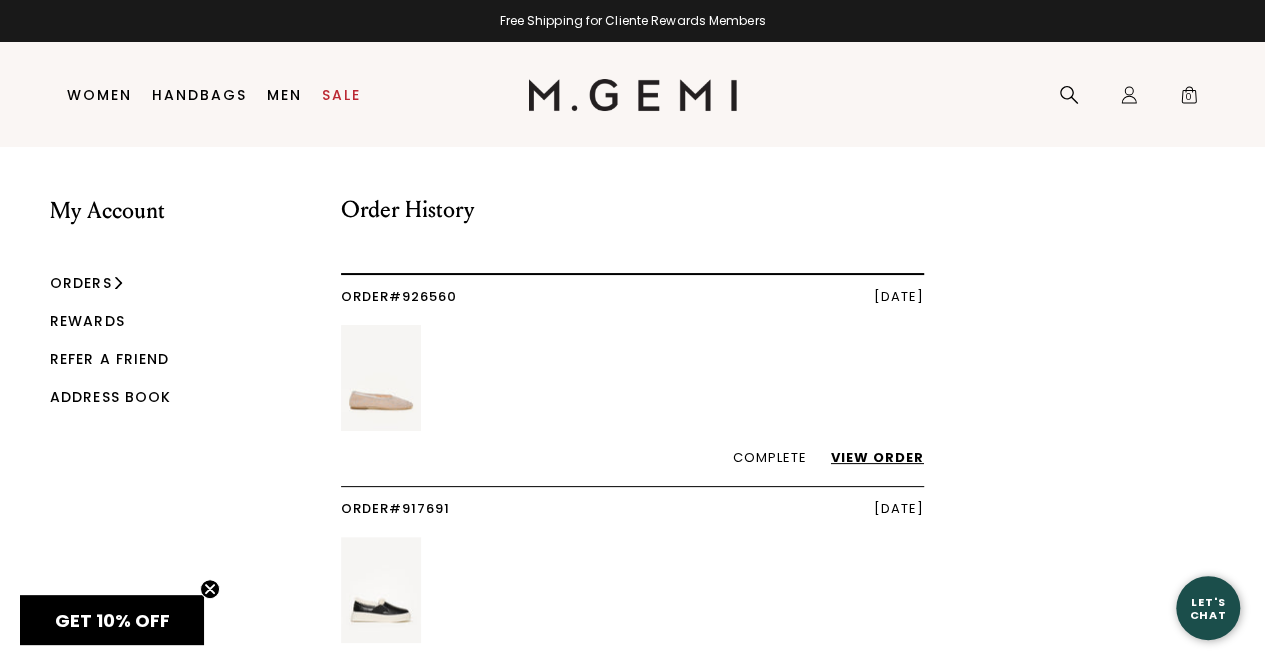 click at bounding box center [381, 378] 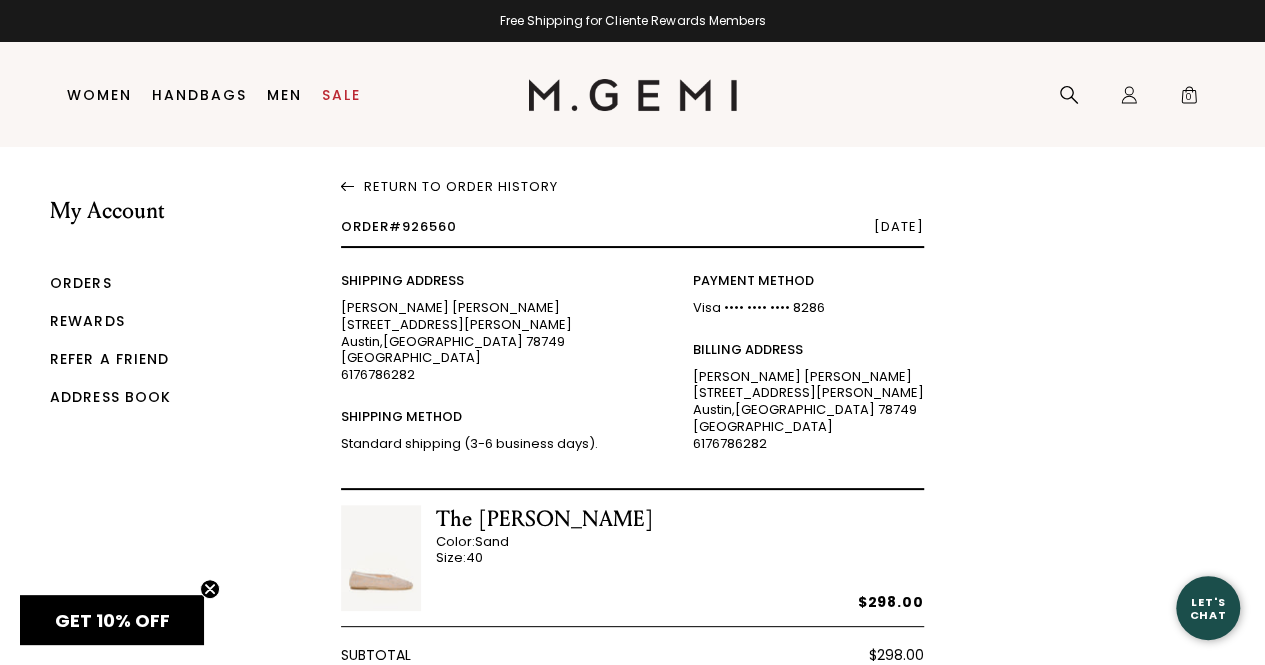 click at bounding box center [381, 558] 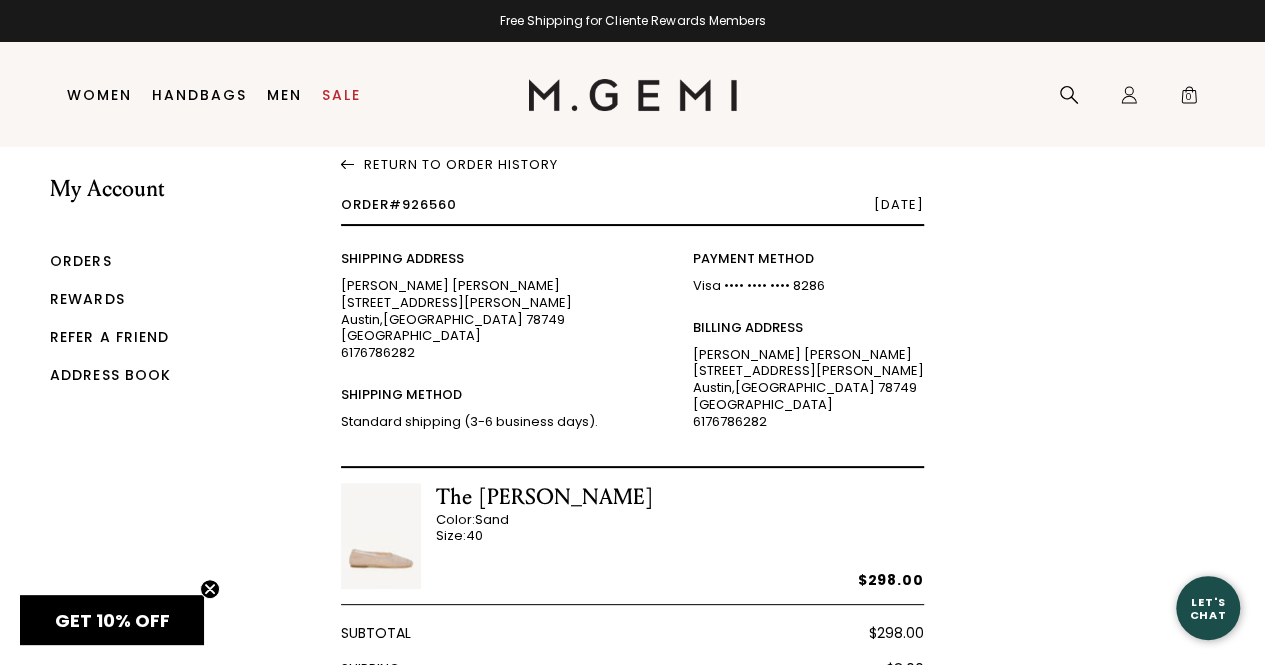 scroll, scrollTop: 21, scrollLeft: 0, axis: vertical 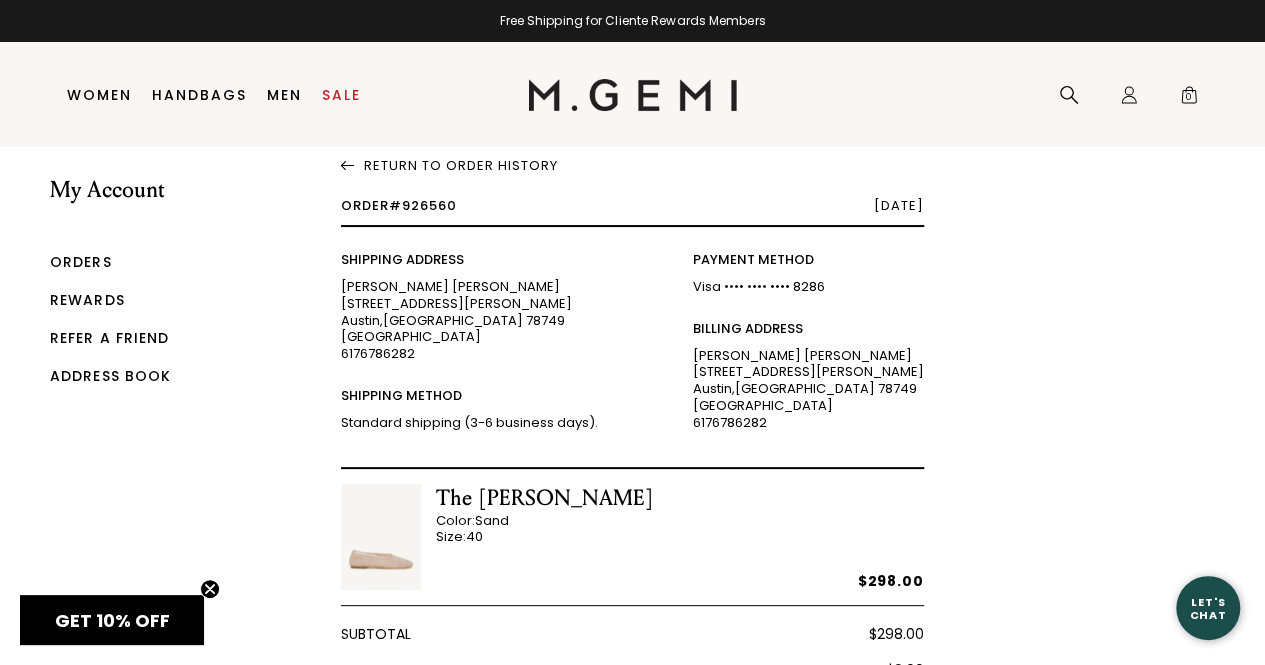 click on "Return To Order History" at bounding box center (632, 162) 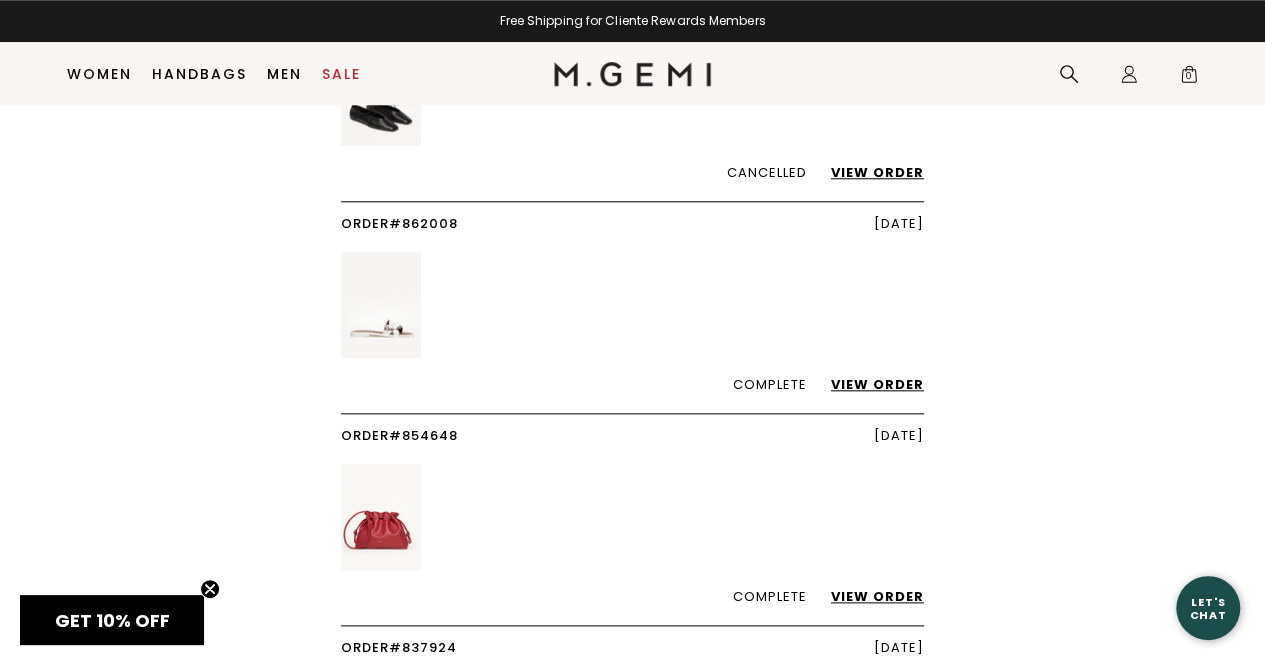 scroll, scrollTop: 779, scrollLeft: 0, axis: vertical 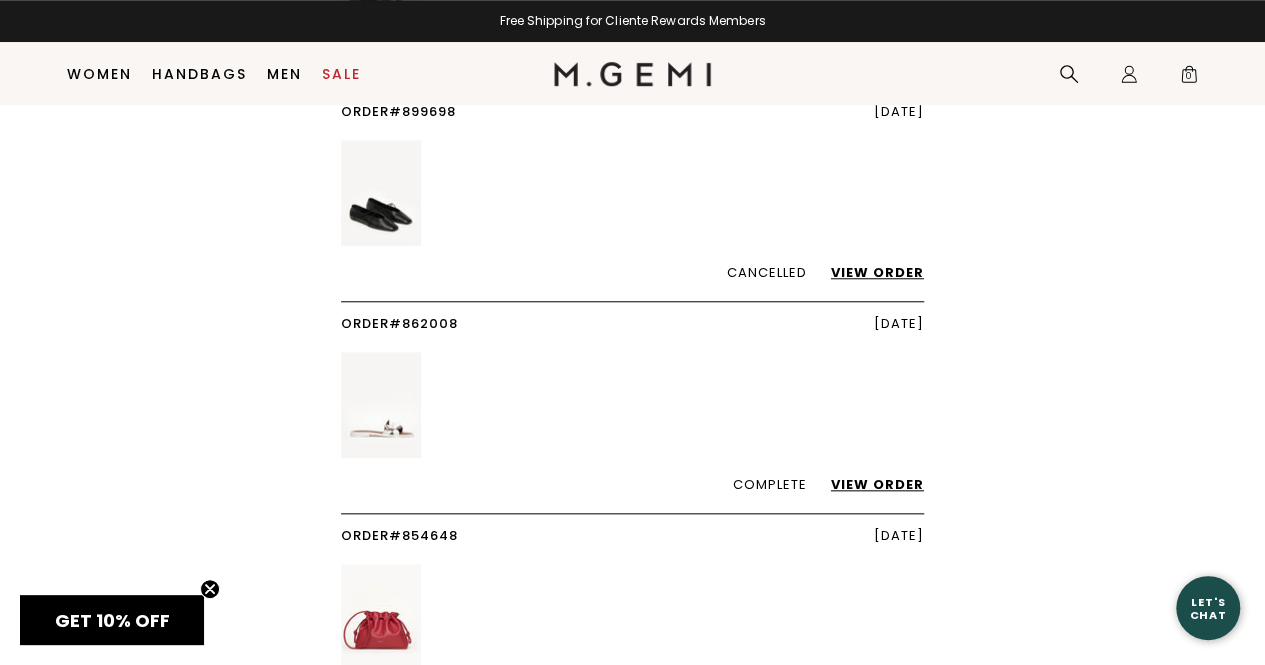 click on "View Order" at bounding box center (867, 484) 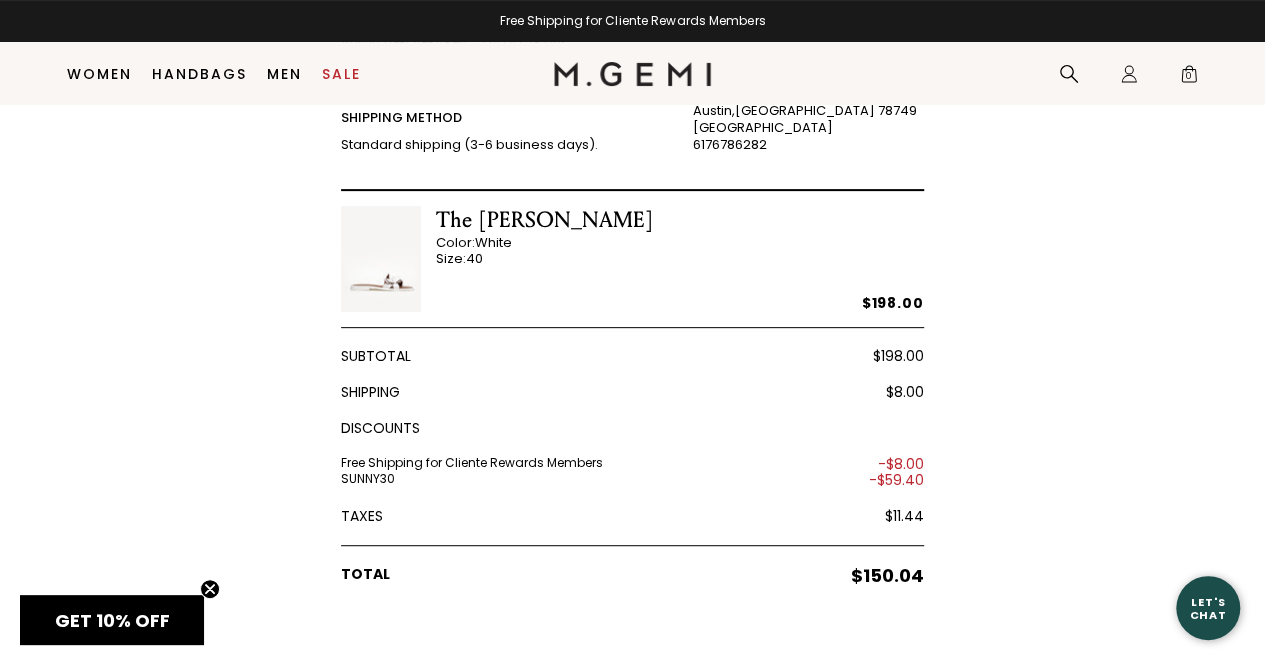 scroll, scrollTop: 226, scrollLeft: 0, axis: vertical 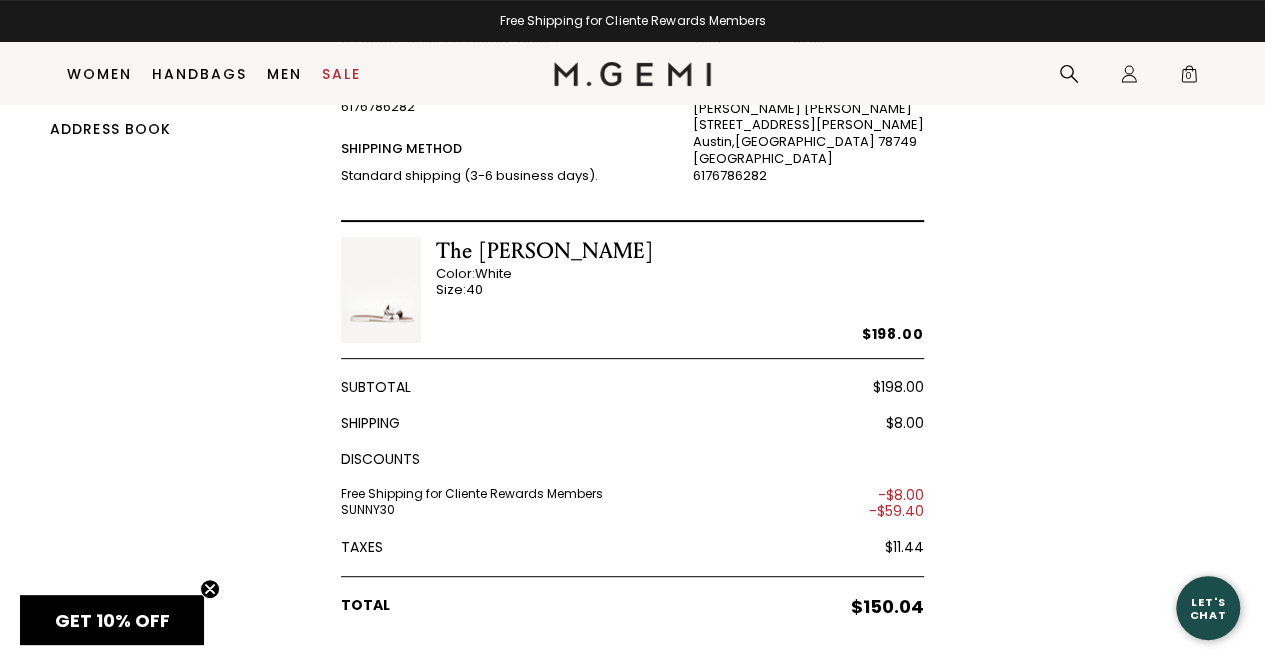 click at bounding box center [381, 290] 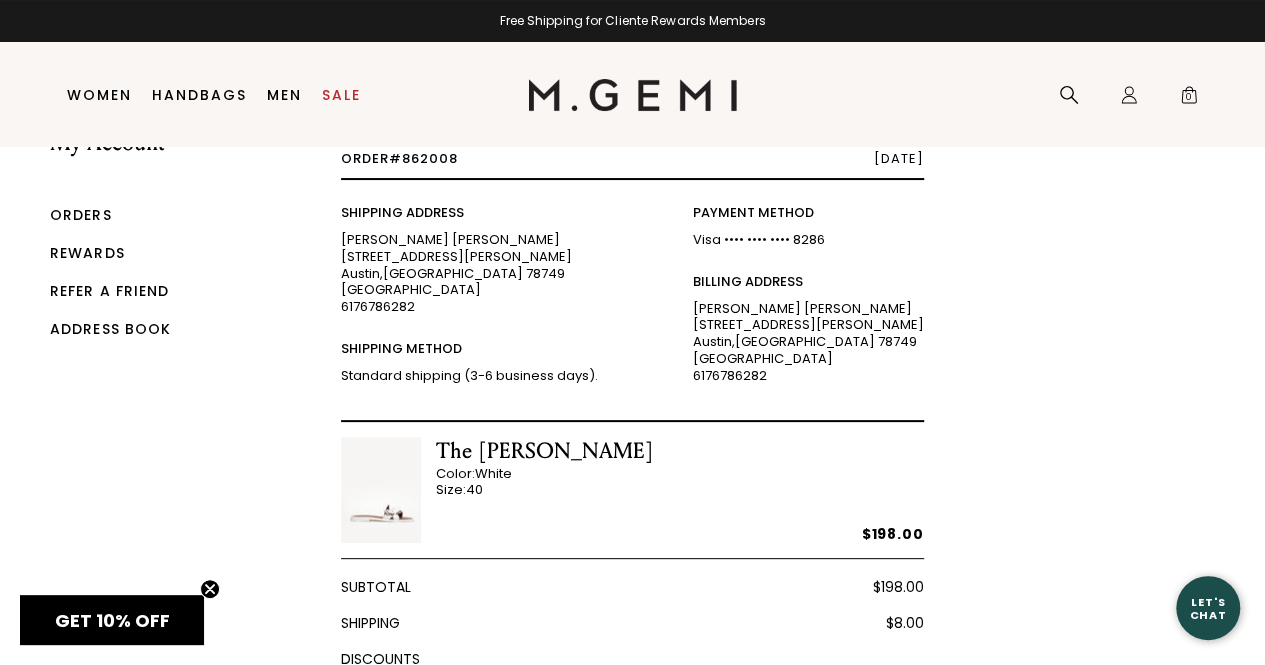 scroll, scrollTop: 0, scrollLeft: 0, axis: both 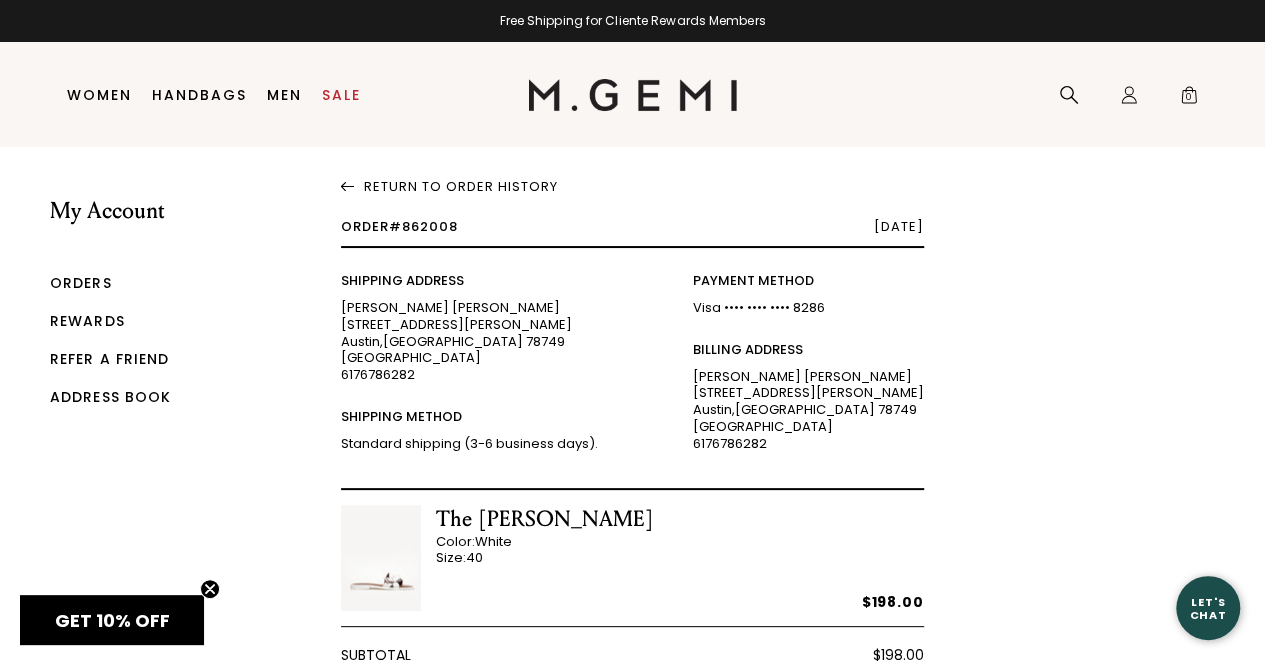click on "Return To Order History" at bounding box center [632, 183] 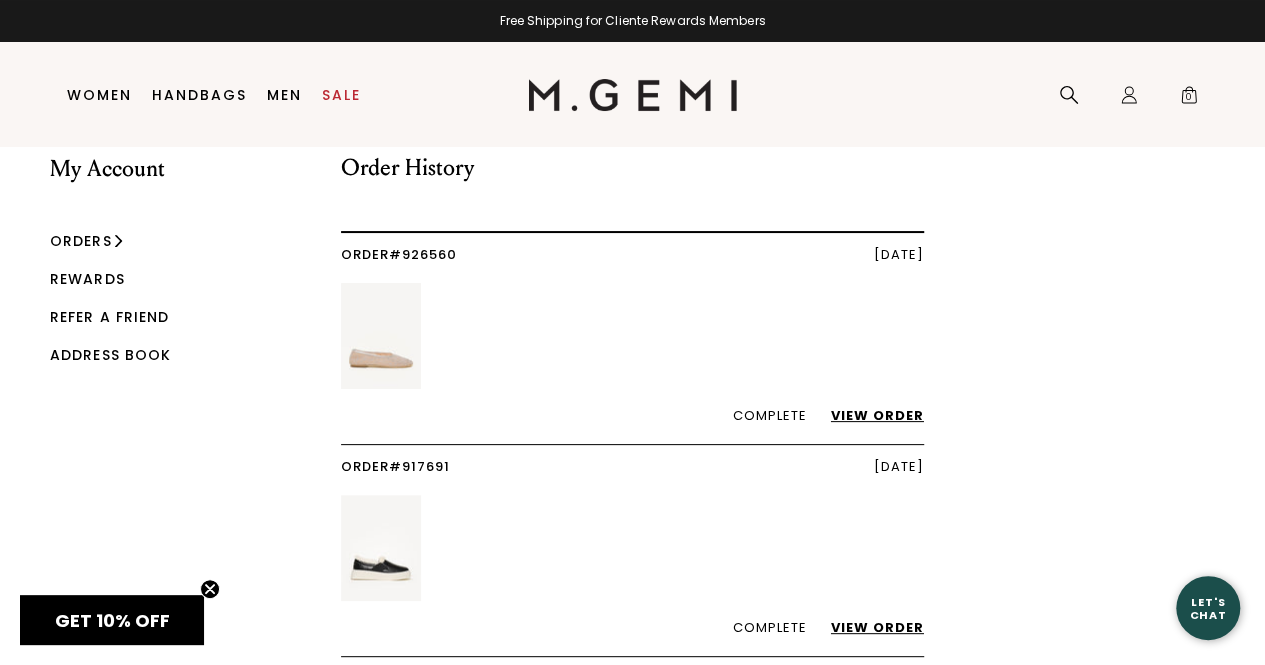 scroll, scrollTop: 0, scrollLeft: 0, axis: both 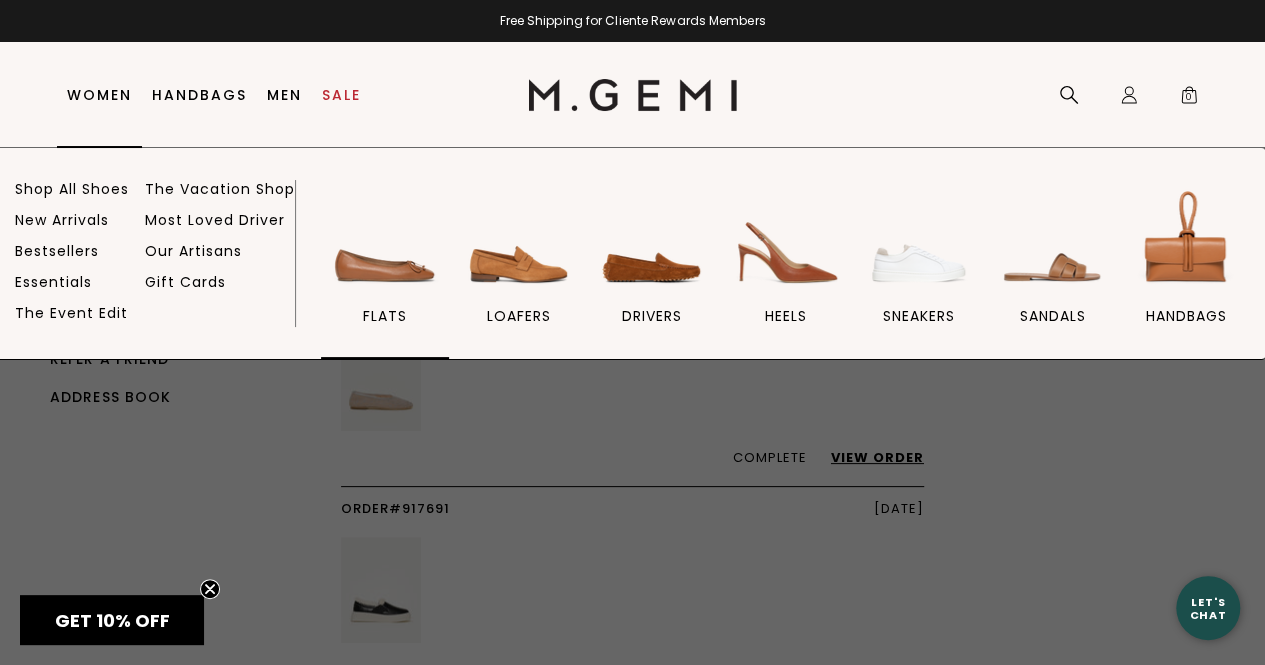 click at bounding box center (385, 241) 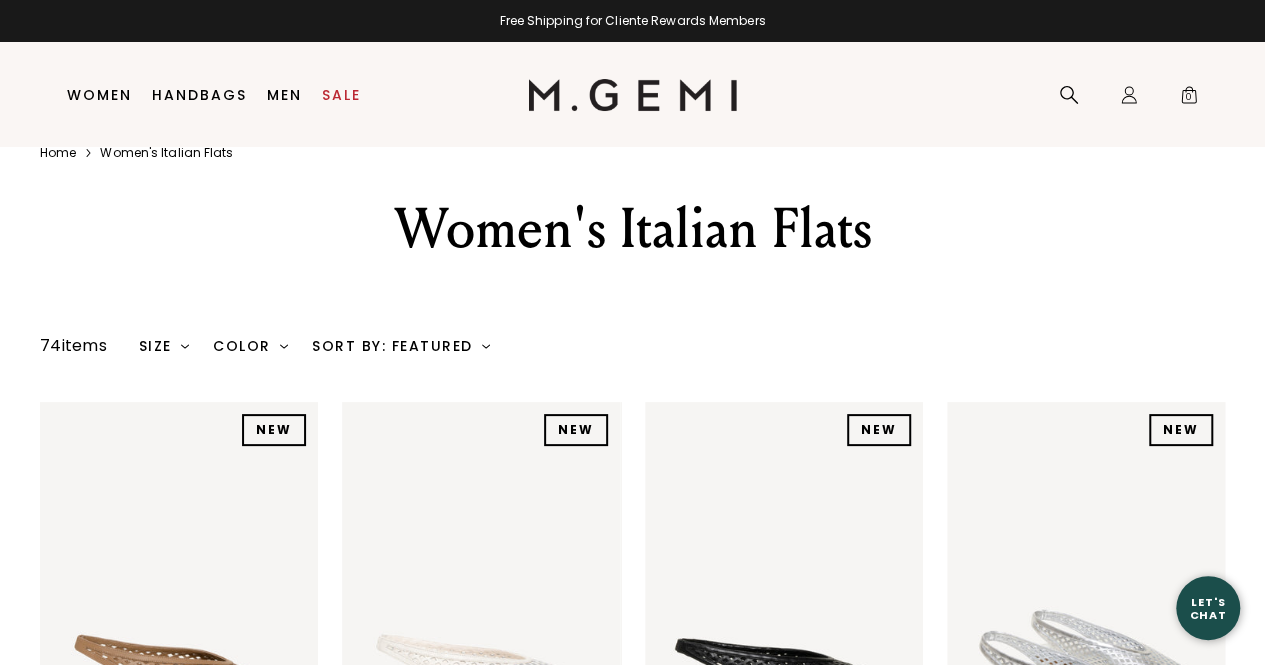 scroll, scrollTop: 68, scrollLeft: 0, axis: vertical 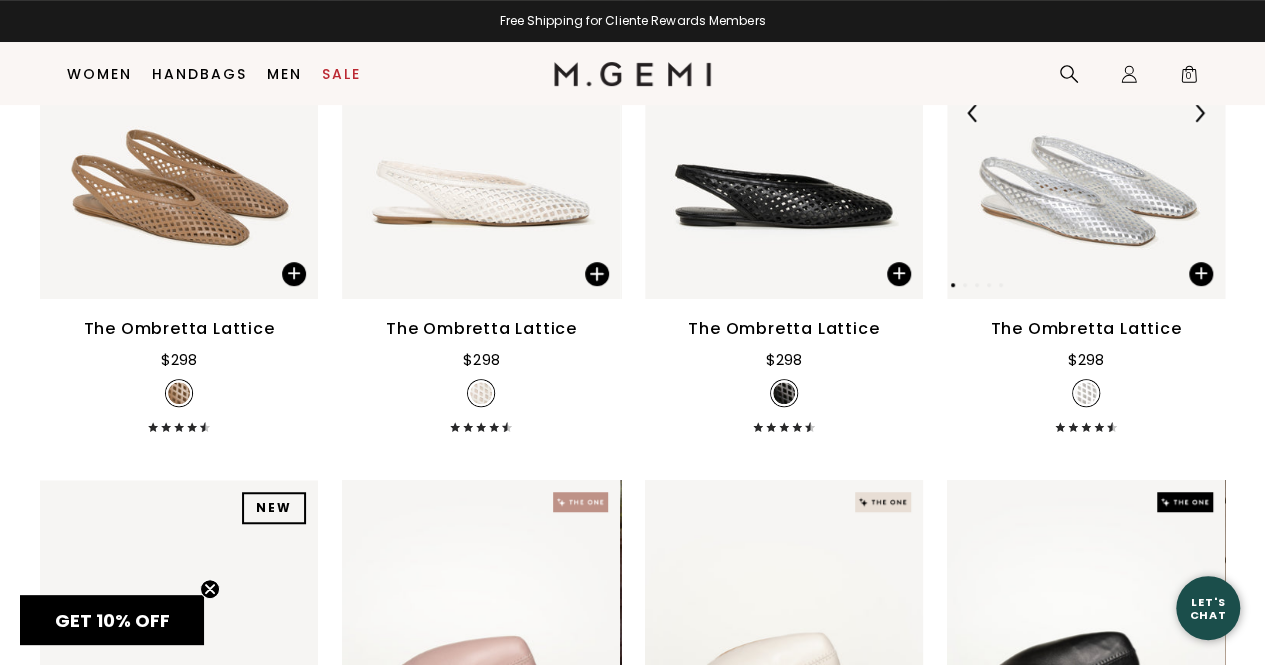 click at bounding box center (1086, 113) 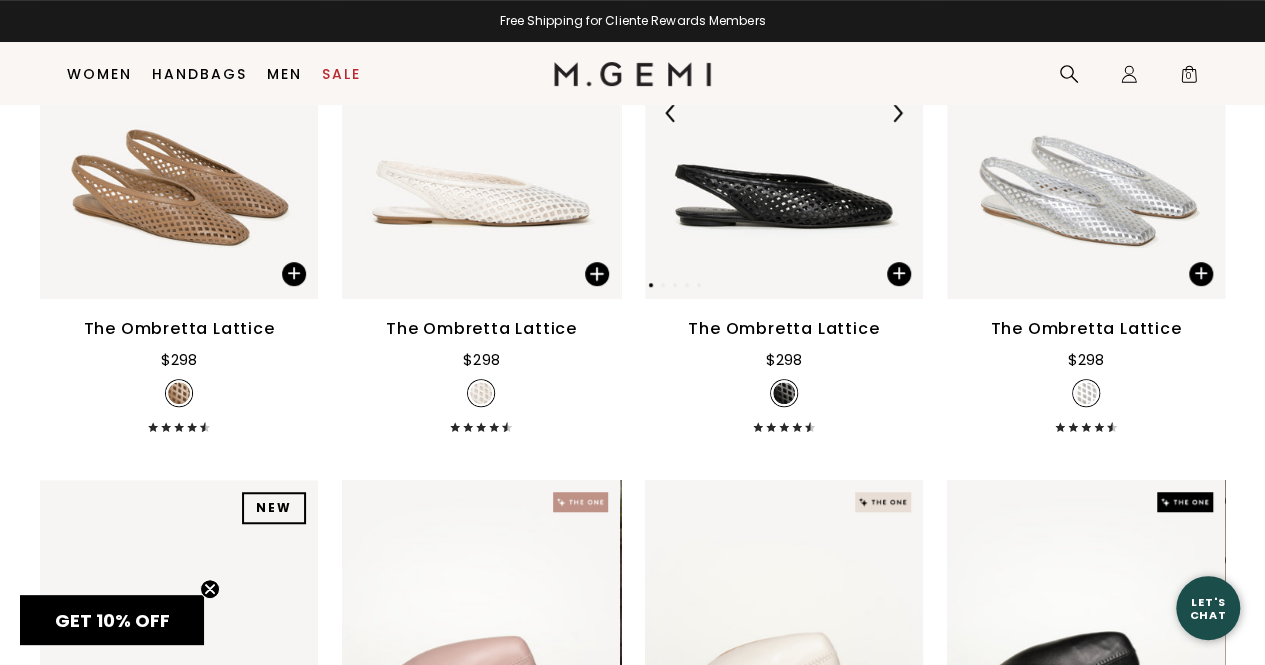 drag, startPoint x: 987, startPoint y: 209, endPoint x: 905, endPoint y: 158, distance: 96.56604 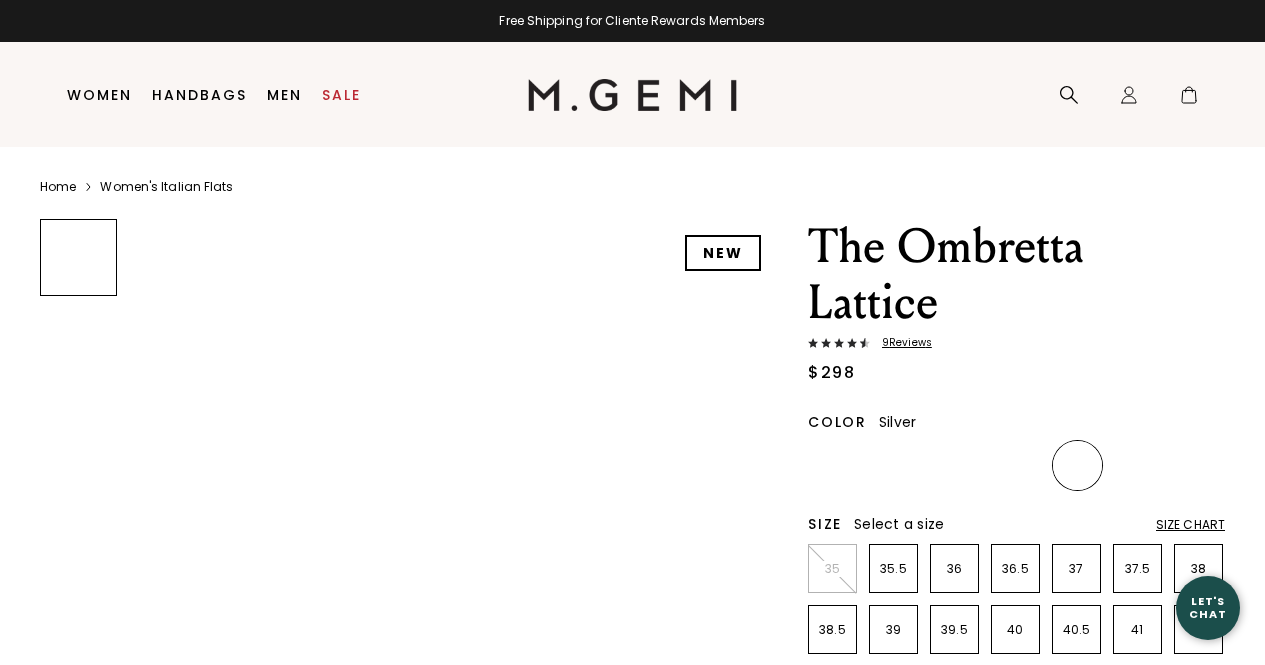 scroll, scrollTop: 0, scrollLeft: 0, axis: both 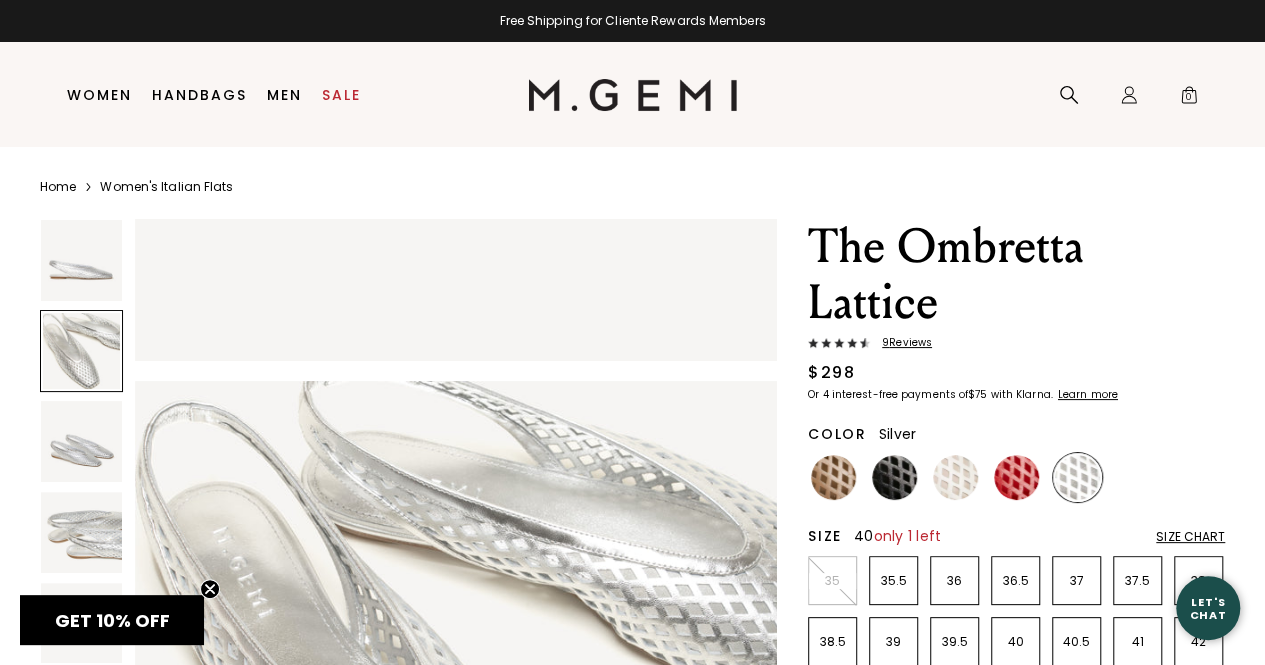 click on "40" at bounding box center (1015, 641) 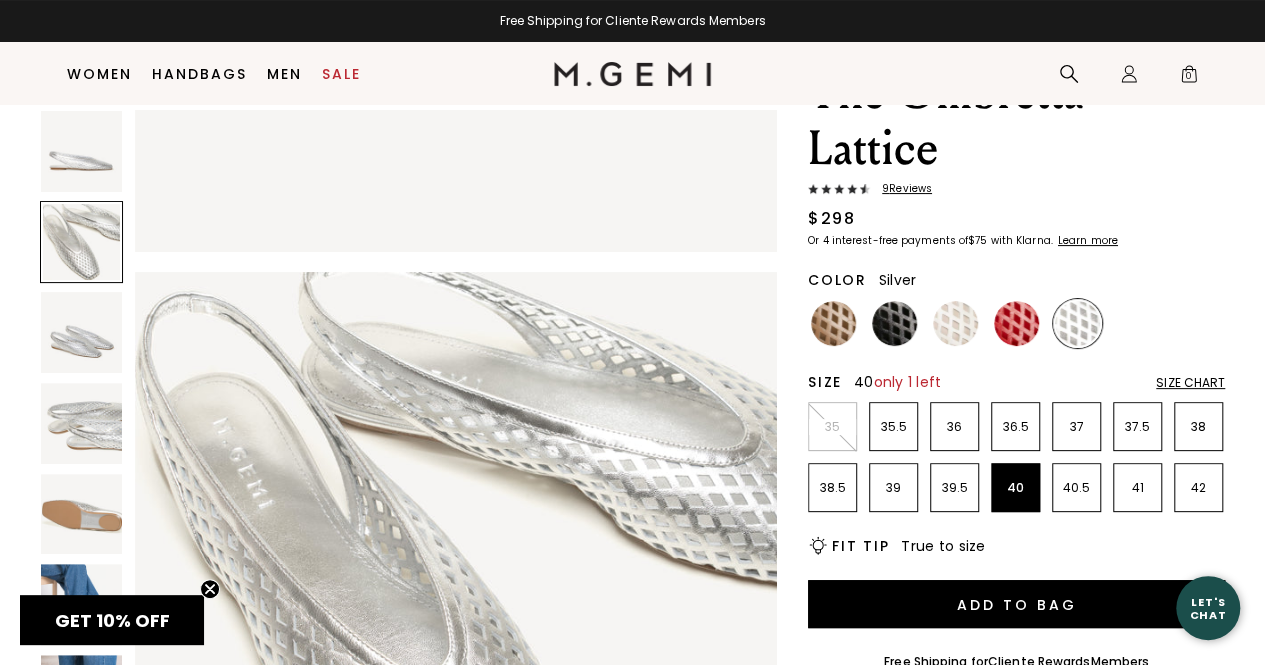 scroll, scrollTop: 158, scrollLeft: 0, axis: vertical 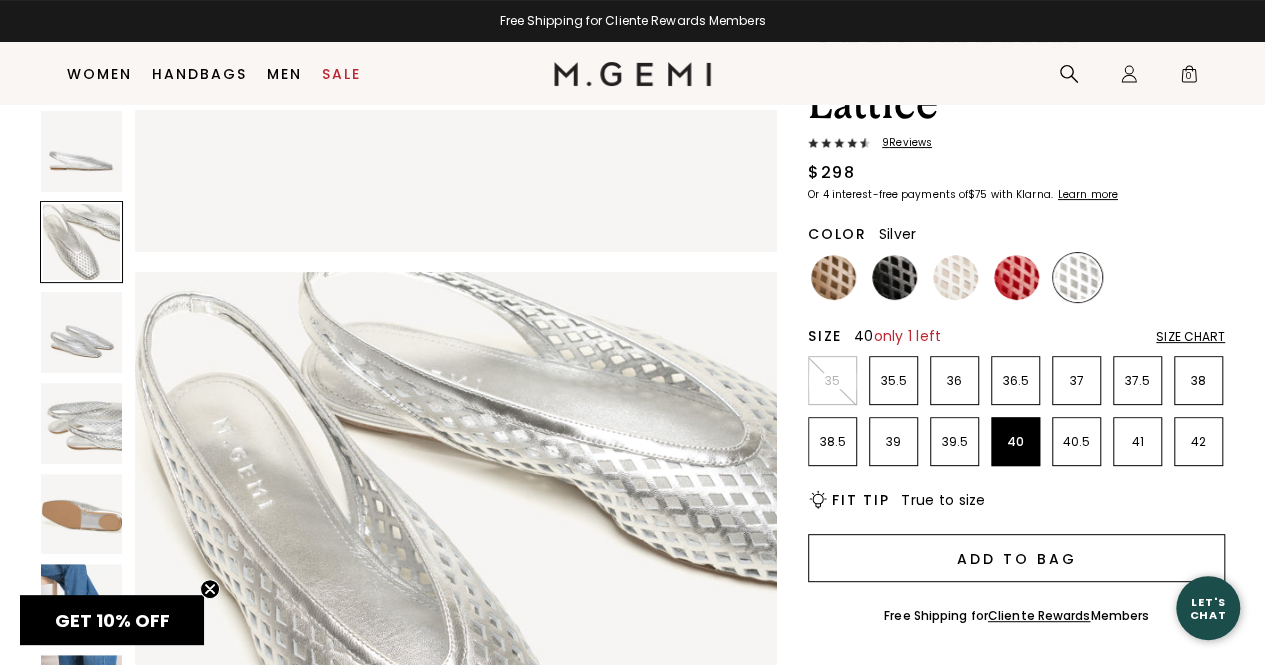 click on "Add to Bag" at bounding box center (1016, 558) 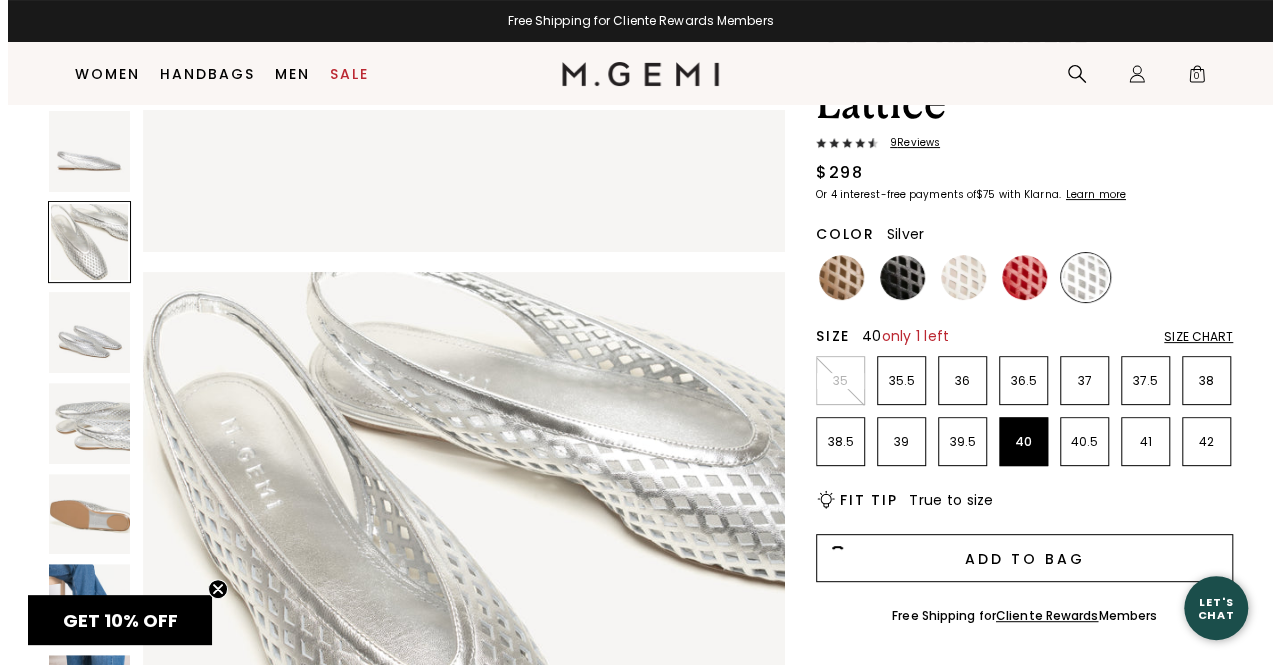 scroll, scrollTop: 0, scrollLeft: 0, axis: both 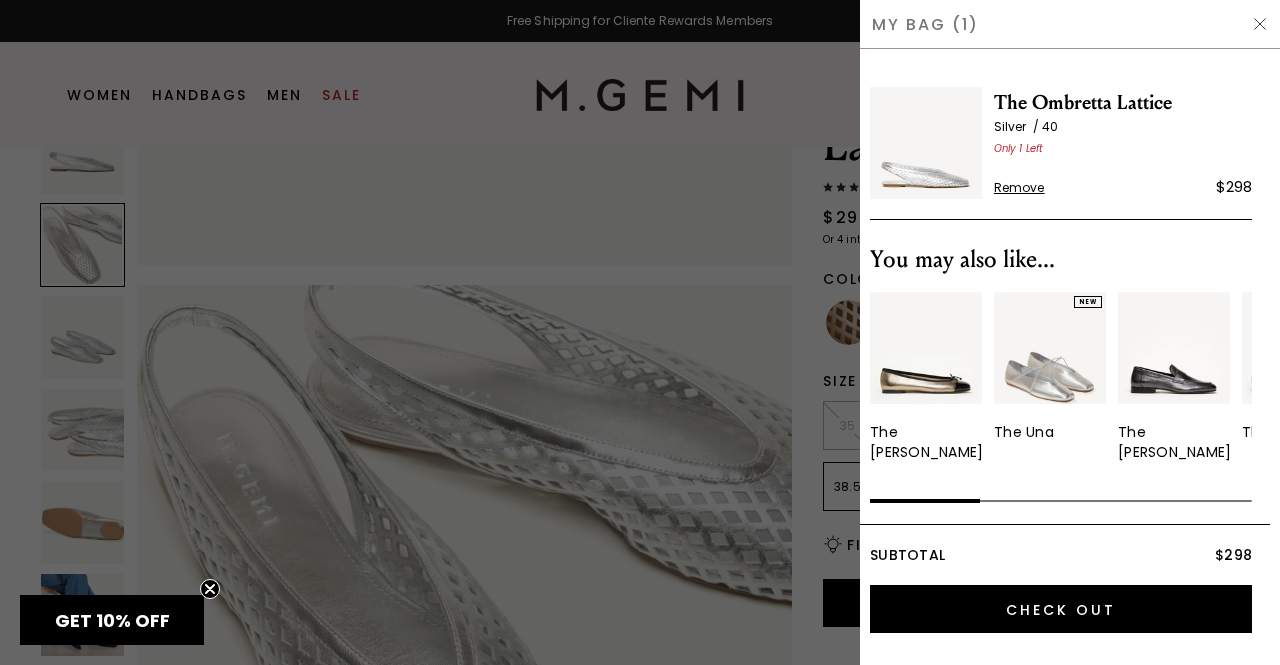 click at bounding box center [640, 332] 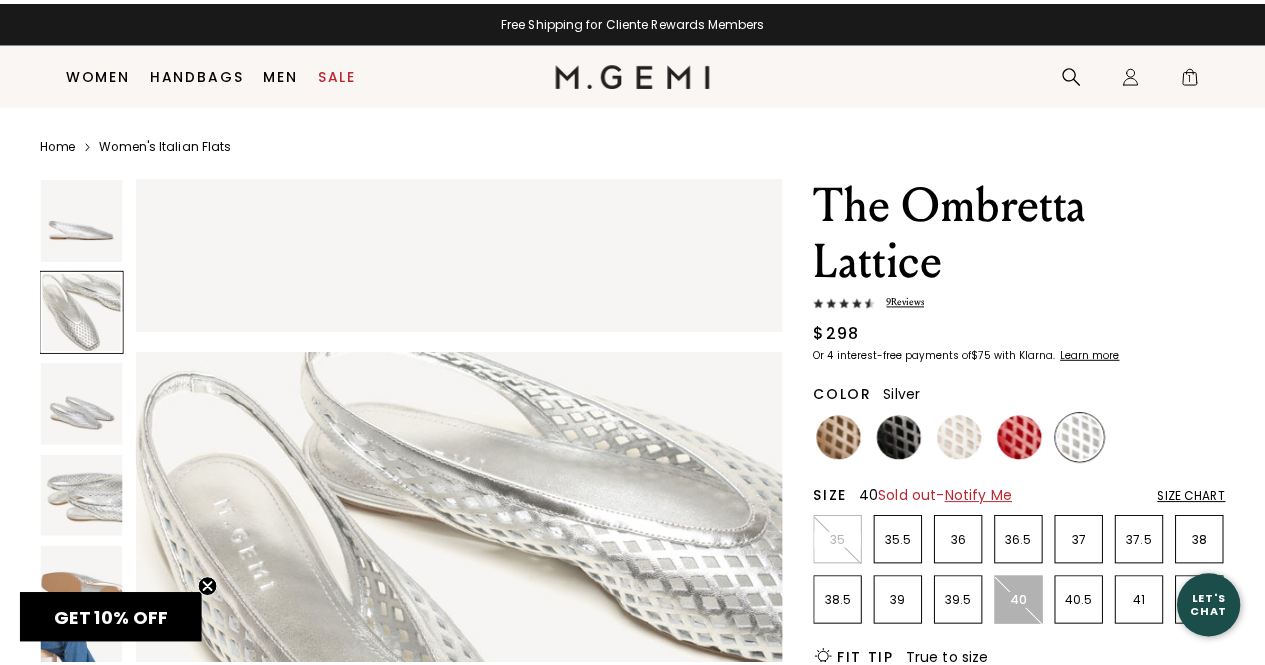 scroll, scrollTop: 116, scrollLeft: 0, axis: vertical 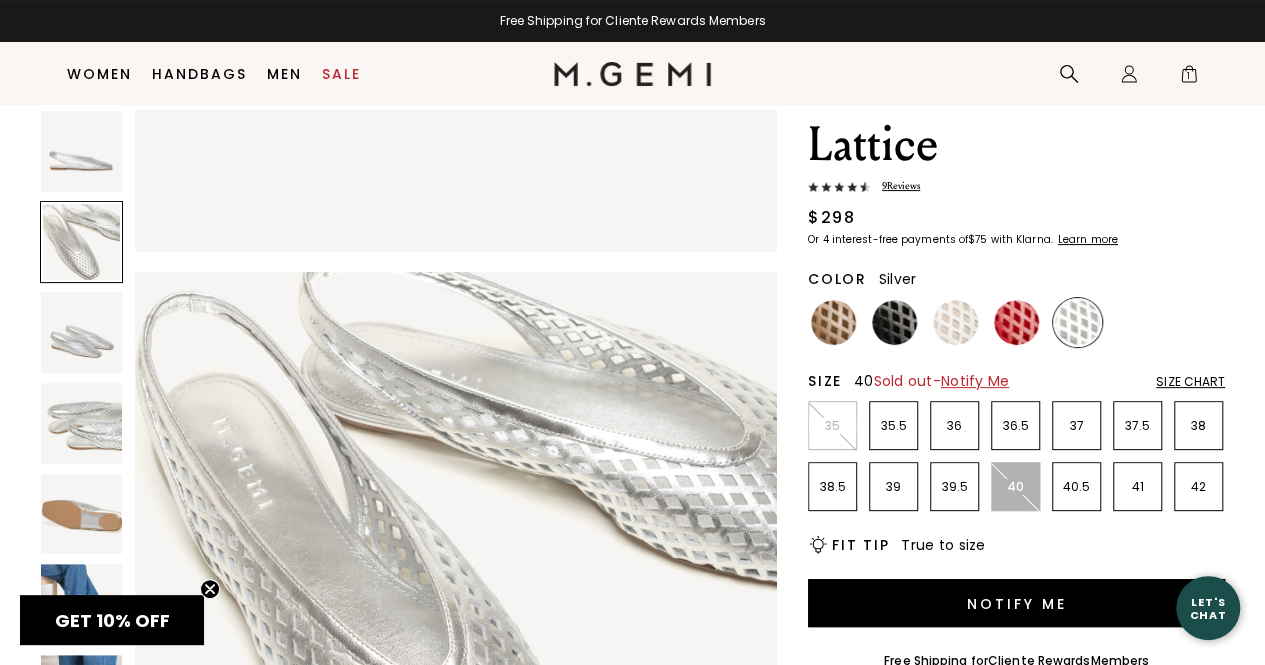 drag, startPoint x: 67, startPoint y: 654, endPoint x: 200, endPoint y: 551, distance: 168.2201 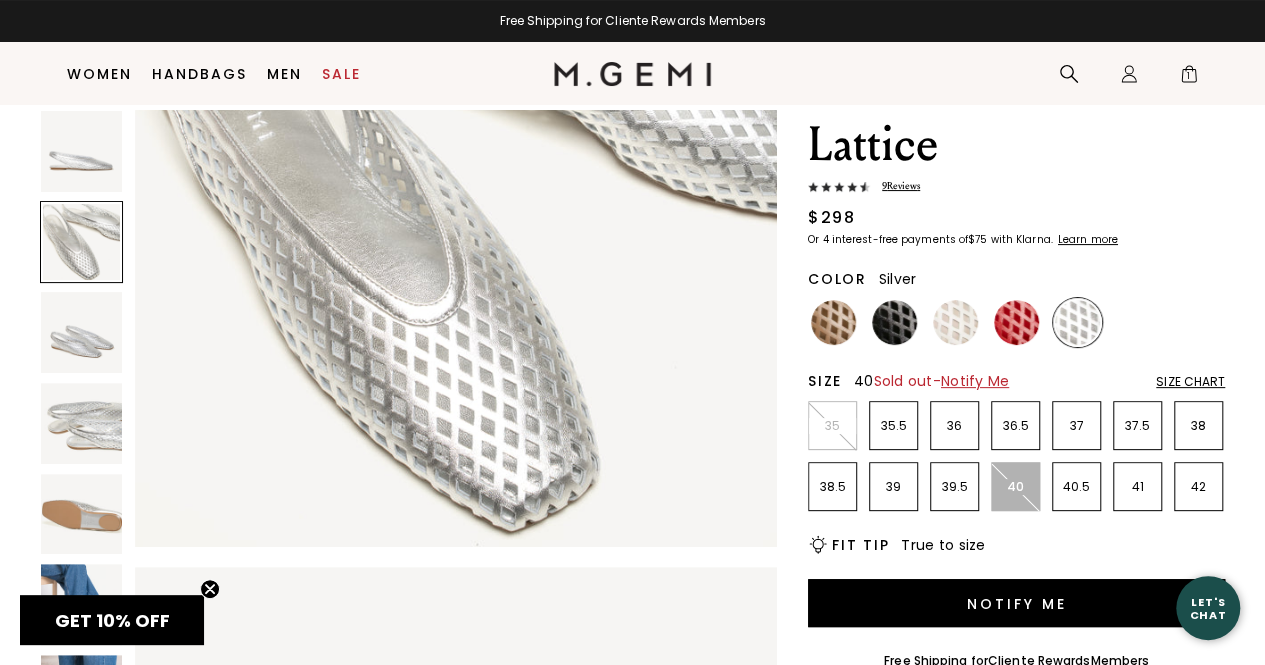 scroll, scrollTop: 900, scrollLeft: 0, axis: vertical 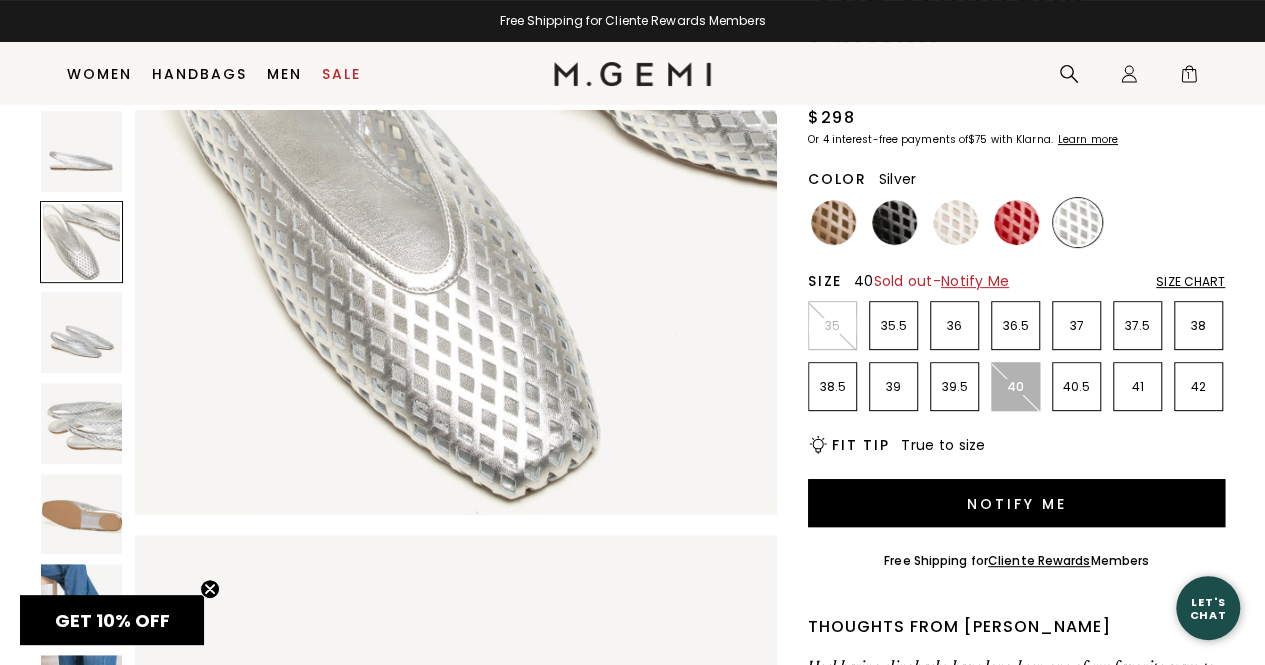 click at bounding box center [81, 514] 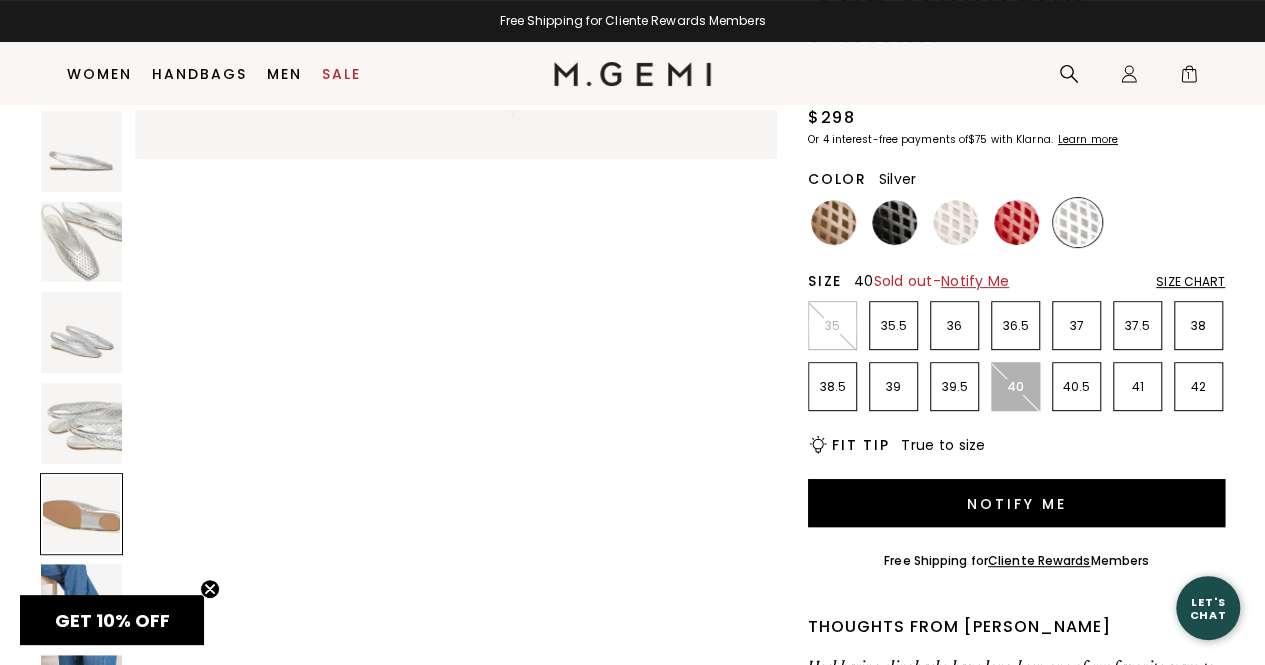 scroll, scrollTop: 2587, scrollLeft: 0, axis: vertical 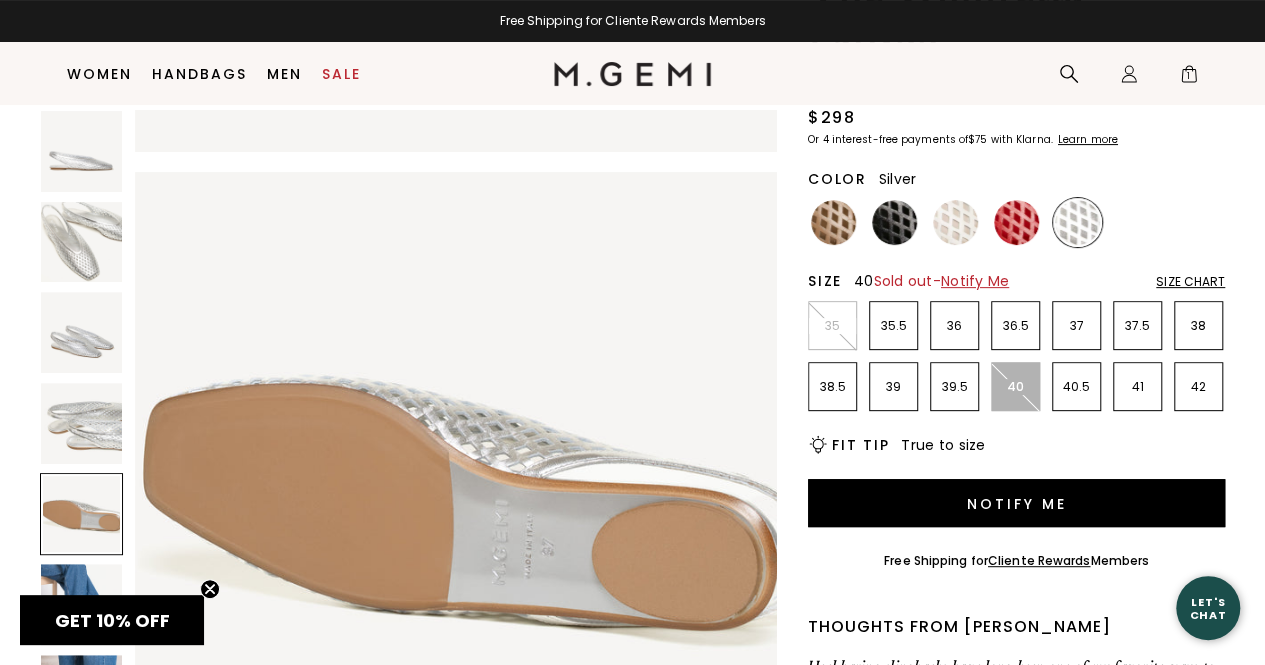 click at bounding box center (81, 604) 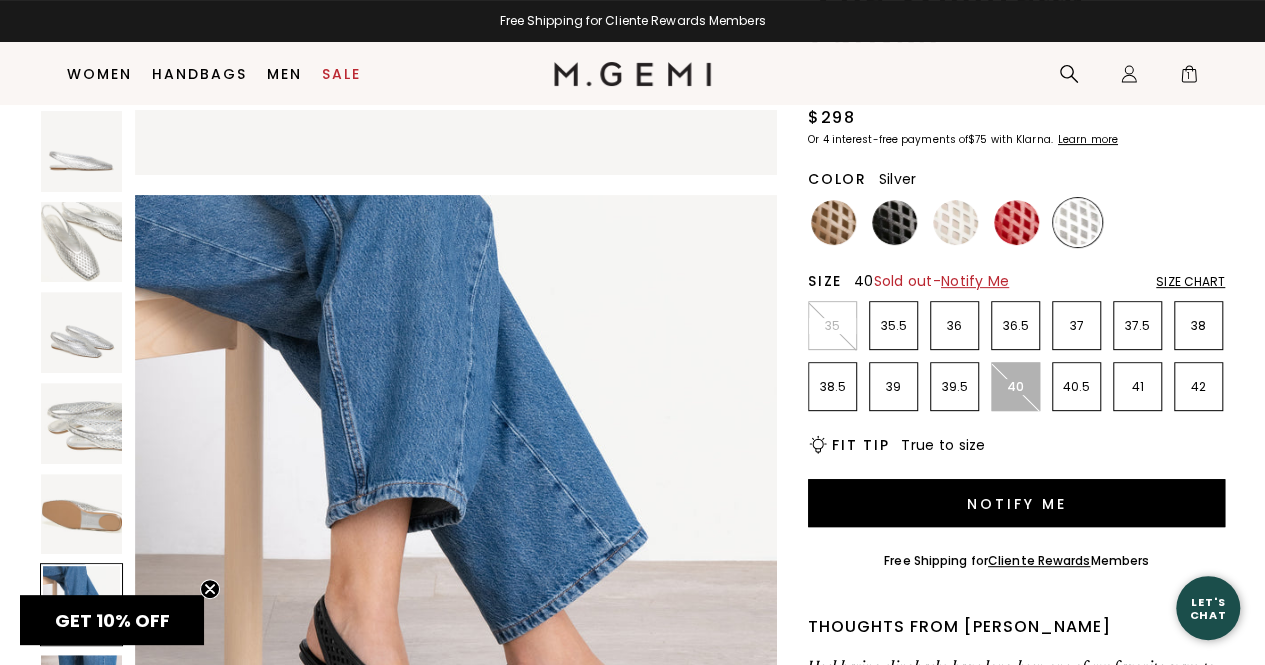 scroll, scrollTop: 3233, scrollLeft: 0, axis: vertical 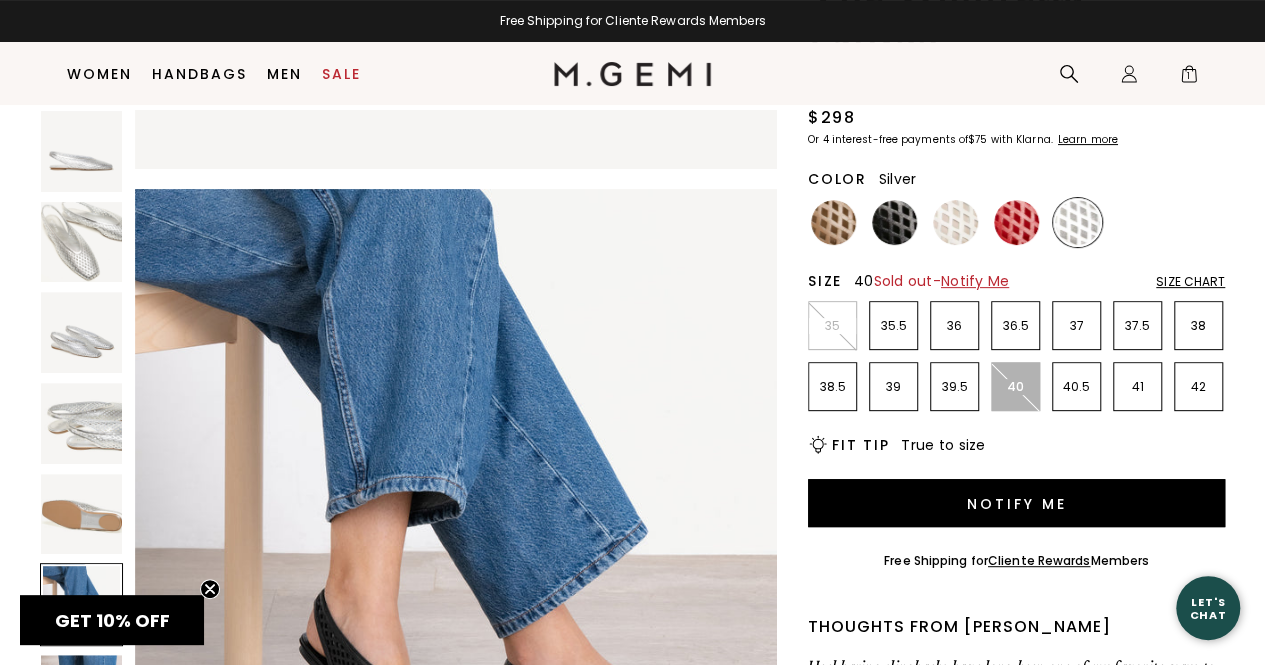 click on "GET 10% OFF" at bounding box center [112, 620] 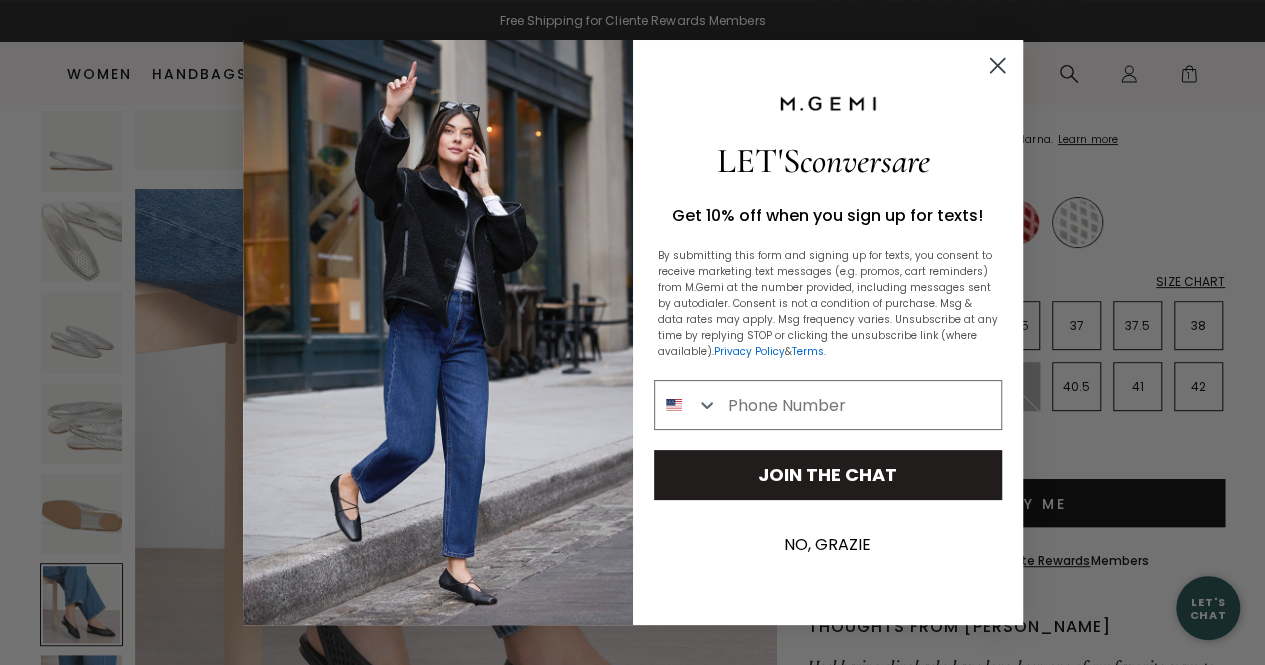 click 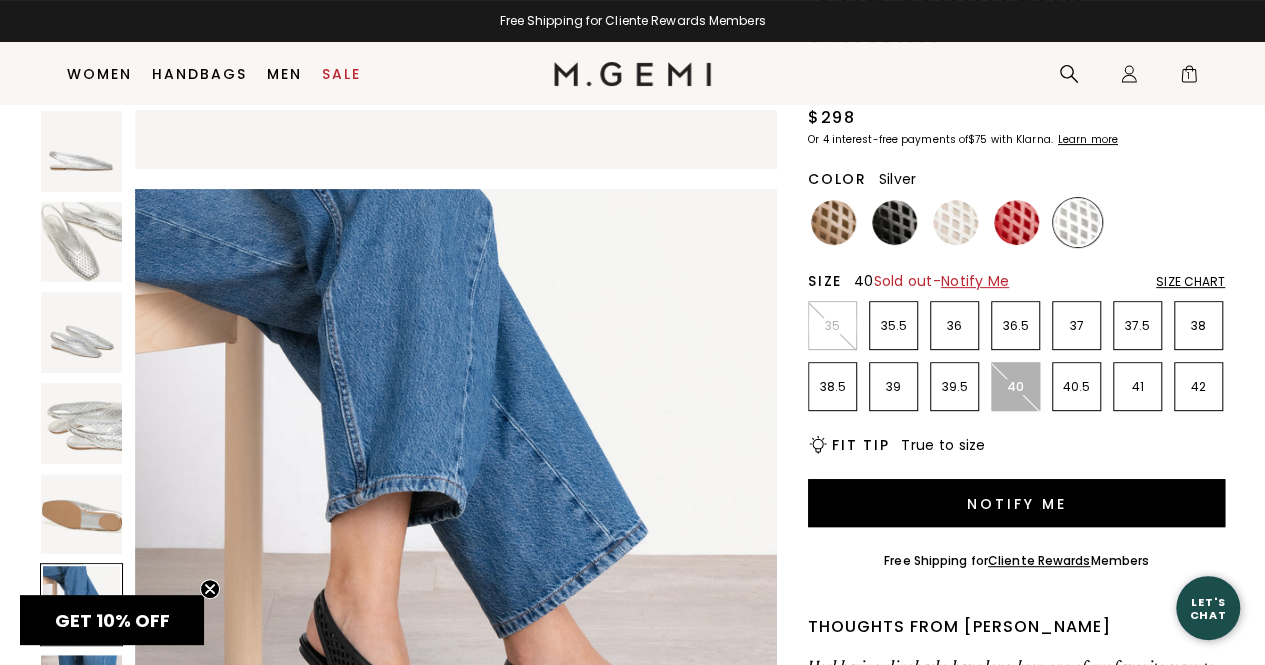 drag, startPoint x: 905, startPoint y: 490, endPoint x: 1082, endPoint y: 227, distance: 317.0142 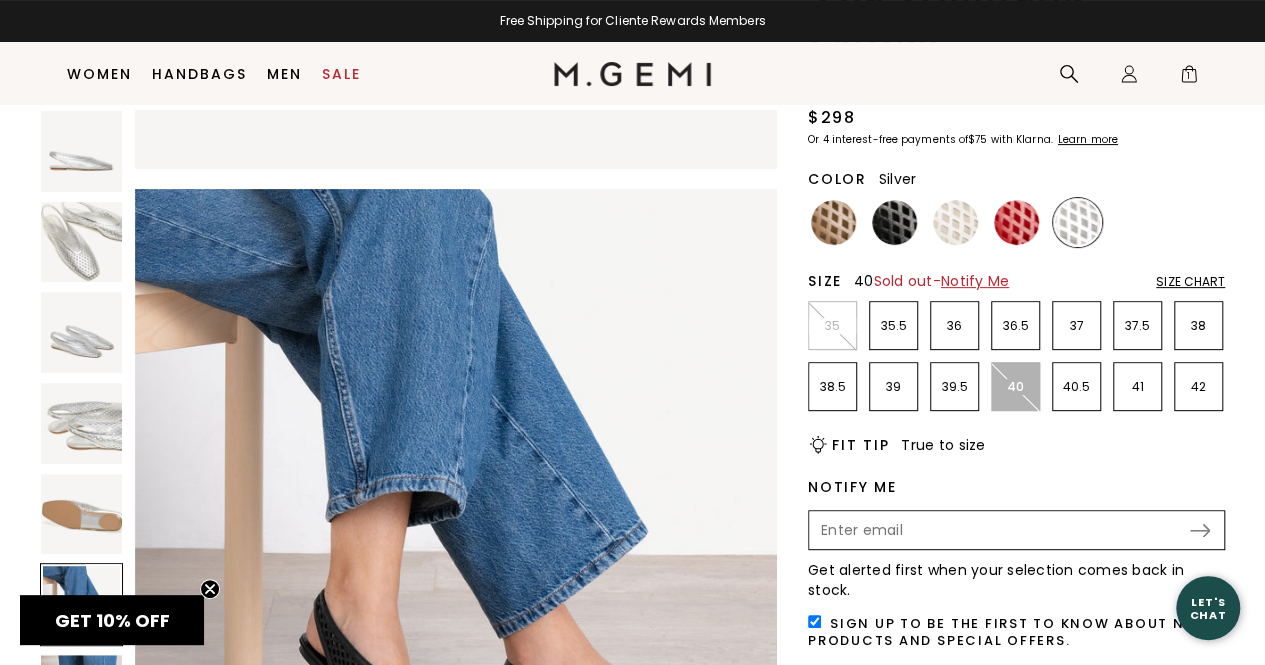 click at bounding box center [999, 530] 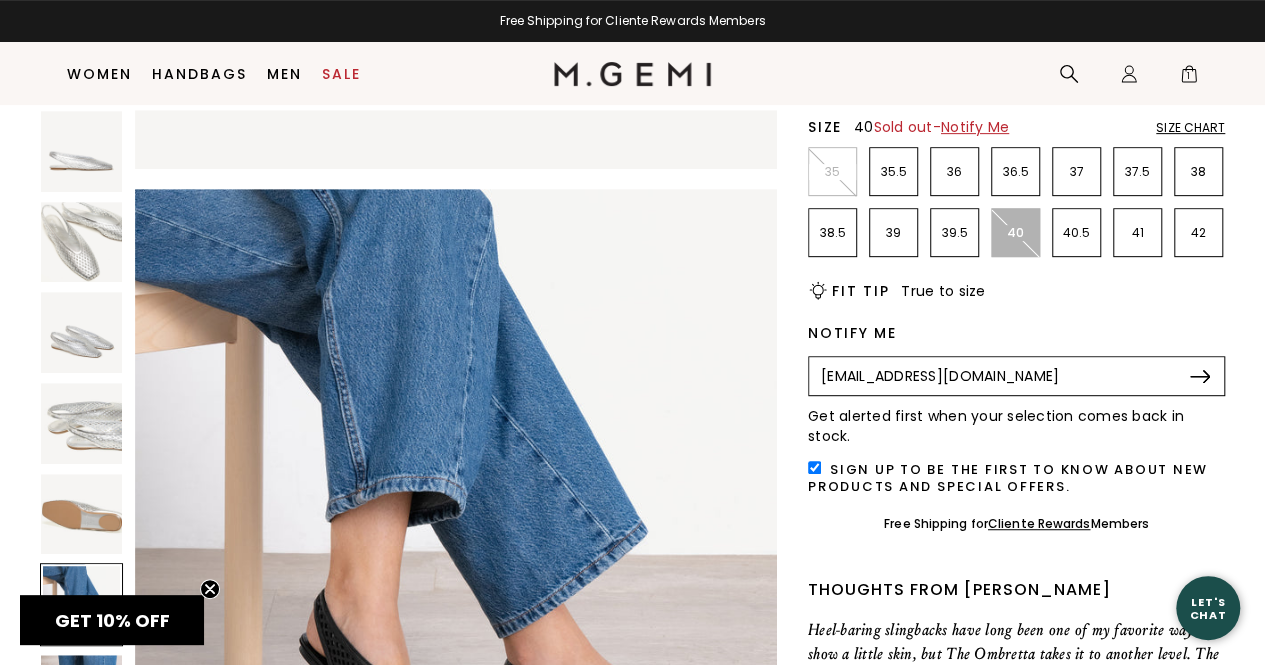 scroll, scrollTop: 416, scrollLeft: 0, axis: vertical 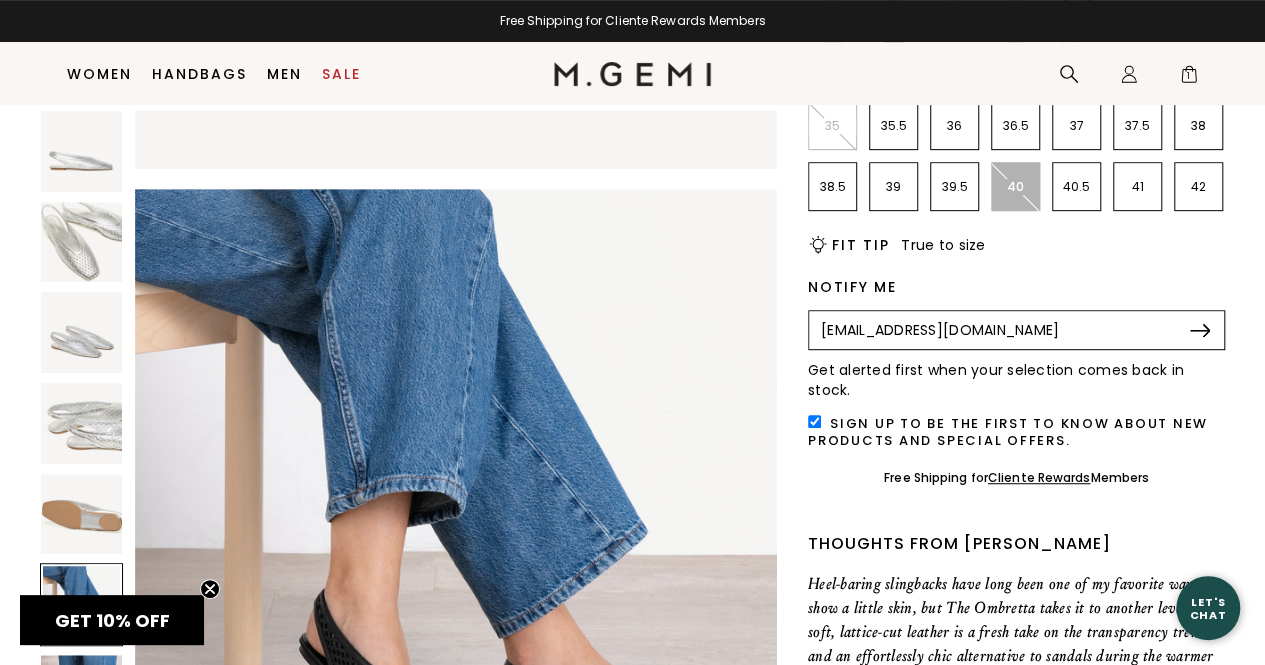 click at bounding box center [1200, 330] 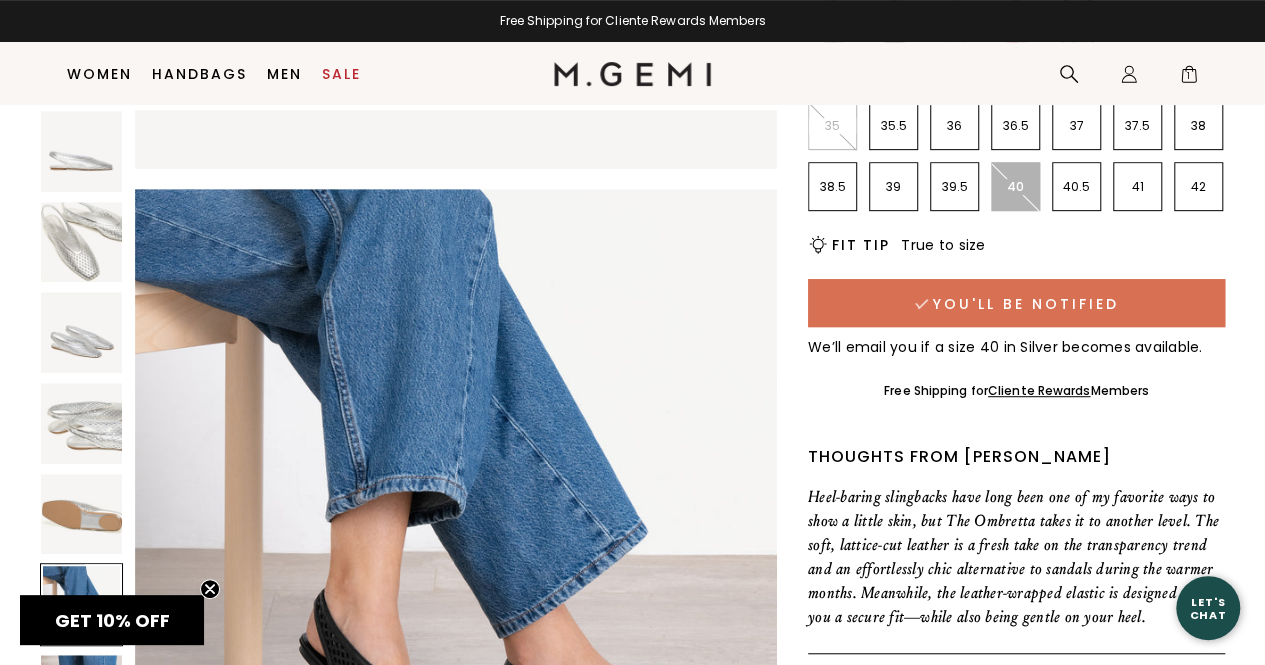 drag, startPoint x: 1194, startPoint y: 326, endPoint x: 1178, endPoint y: 316, distance: 18.867962 